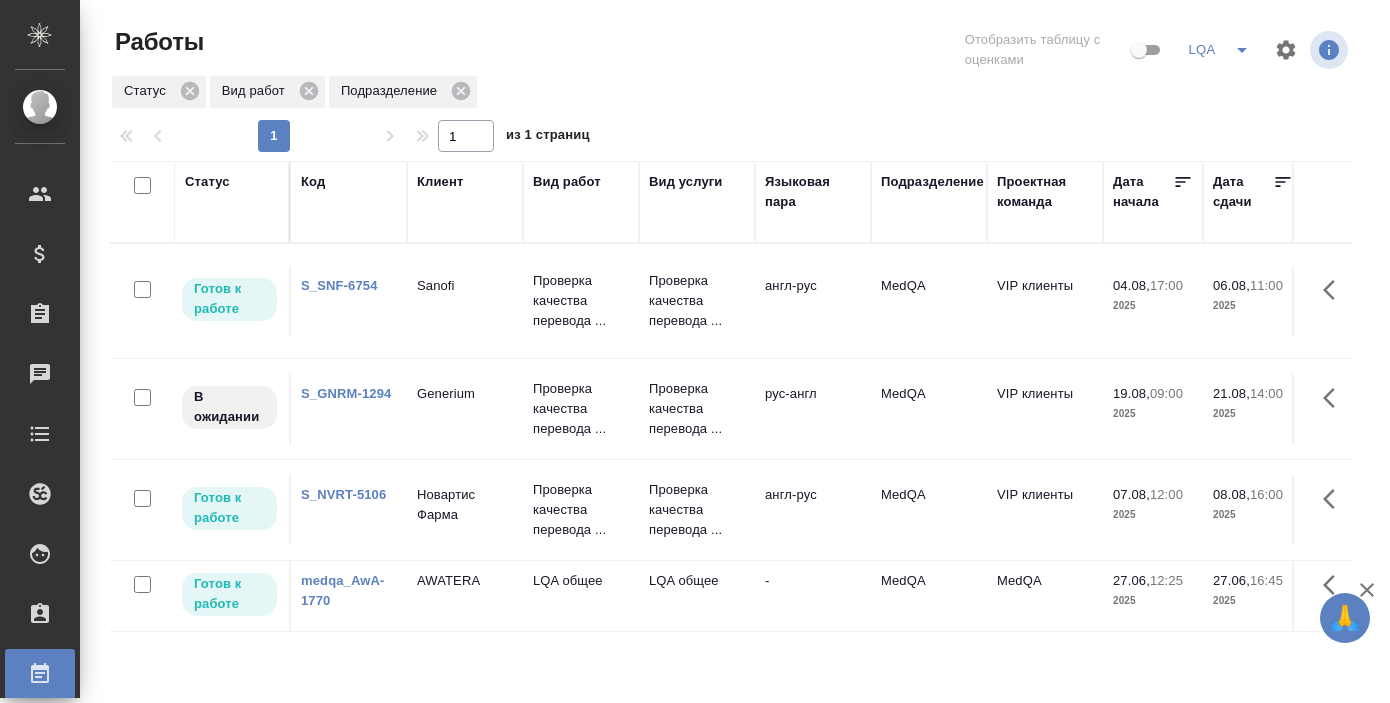 scroll, scrollTop: 0, scrollLeft: 0, axis: both 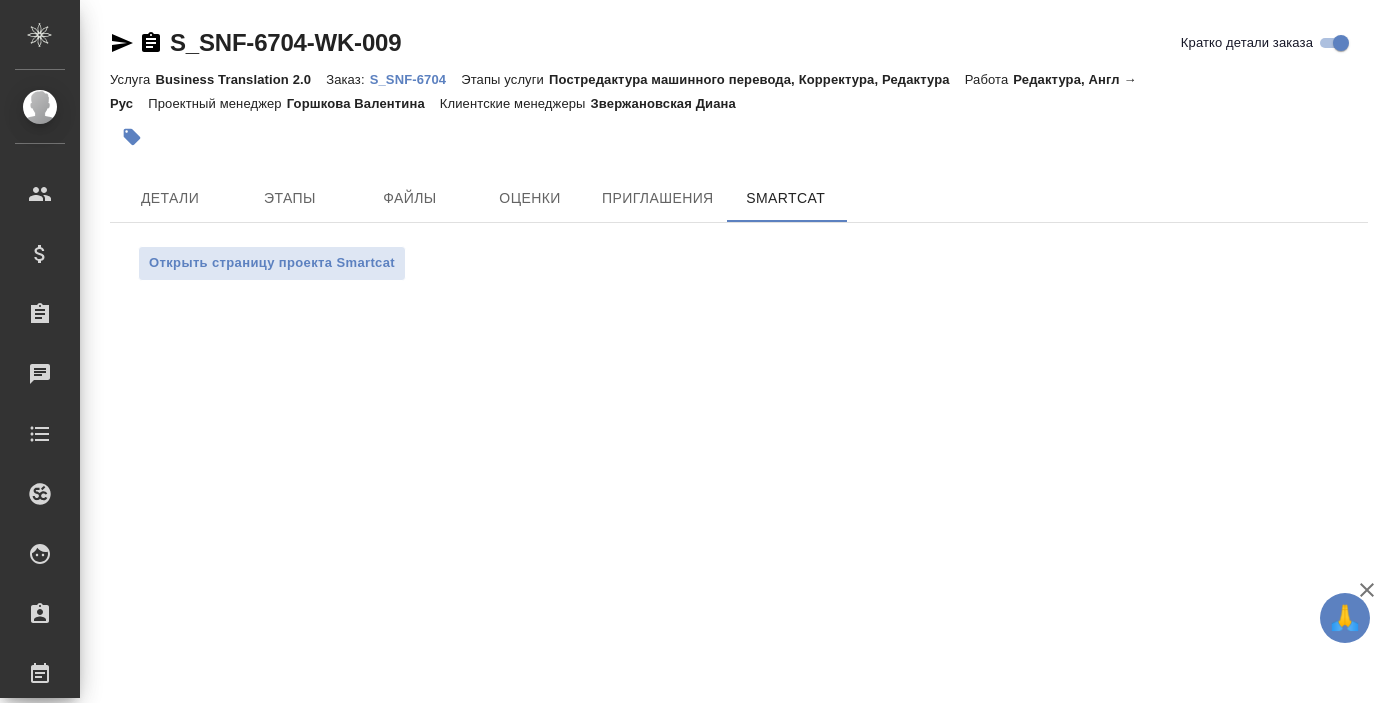 click on "S_SNF-6704" at bounding box center (416, 79) 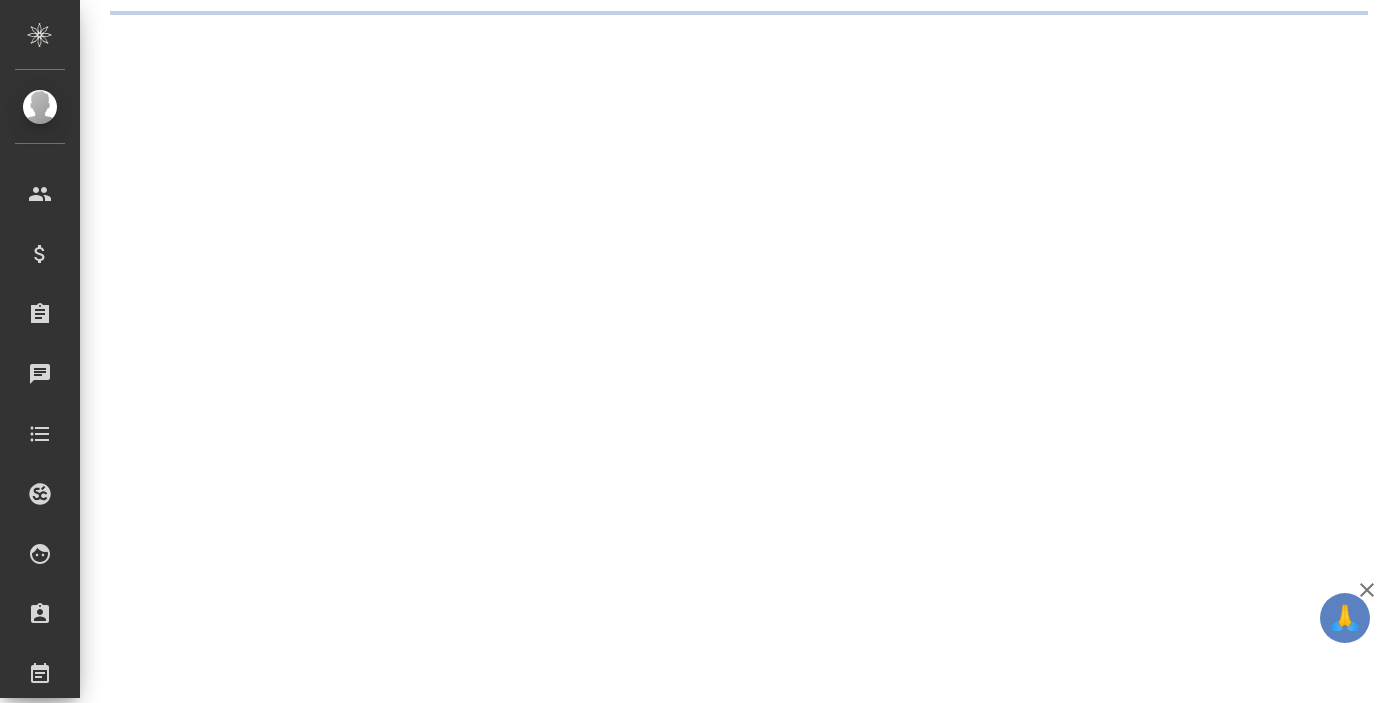 scroll, scrollTop: 0, scrollLeft: 0, axis: both 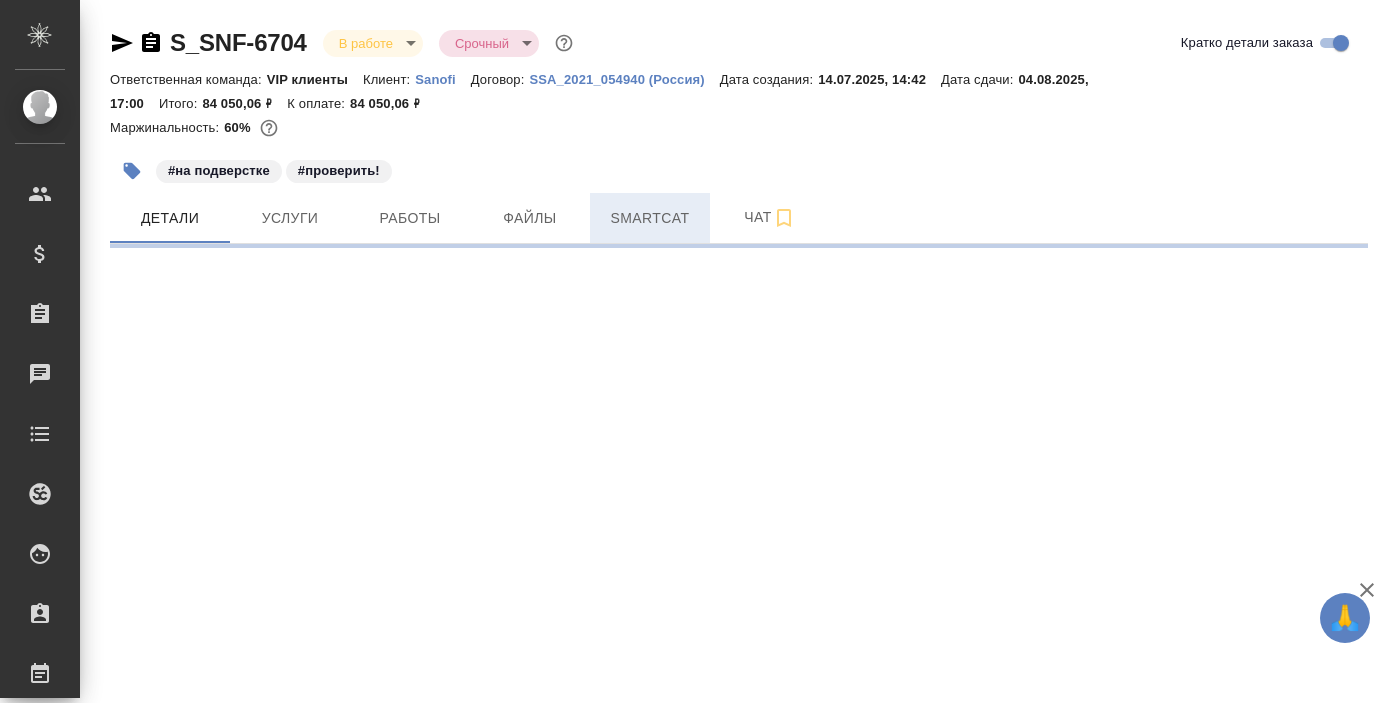 select on "RU" 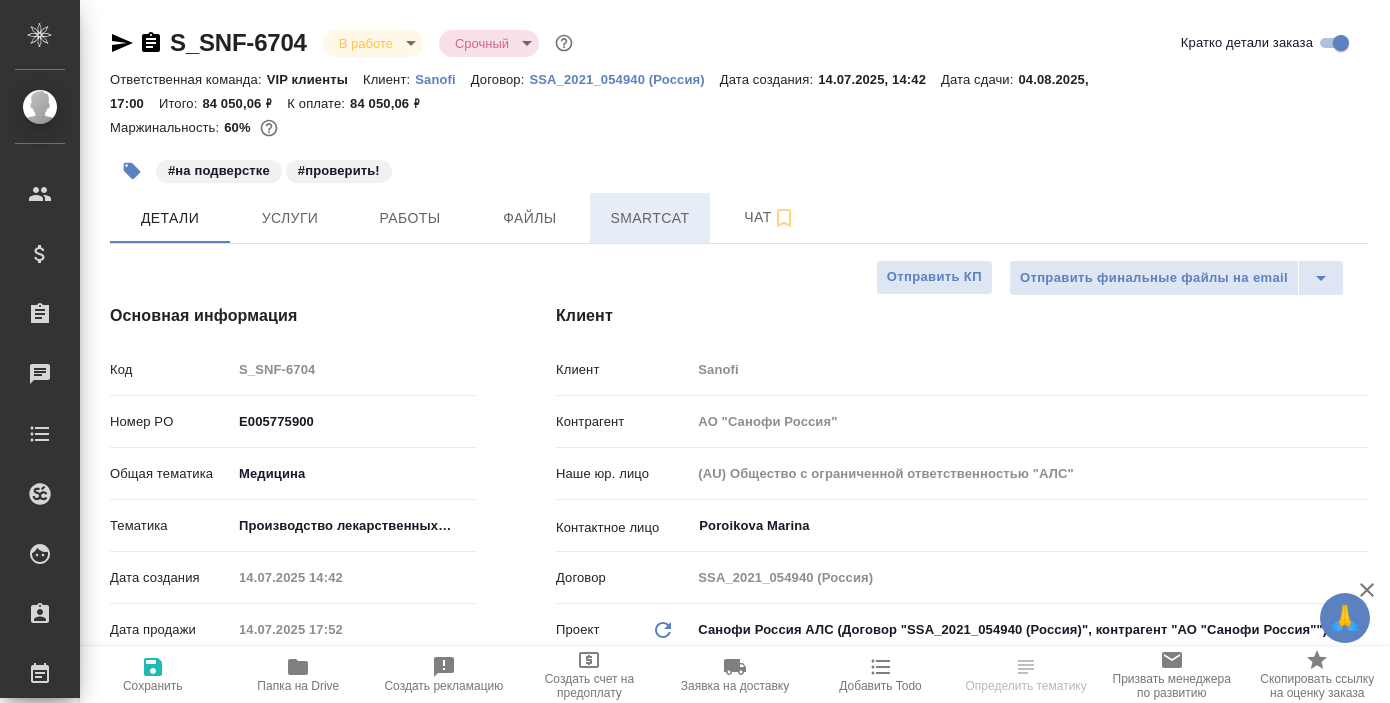 click on "Smartcat" at bounding box center (650, 218) 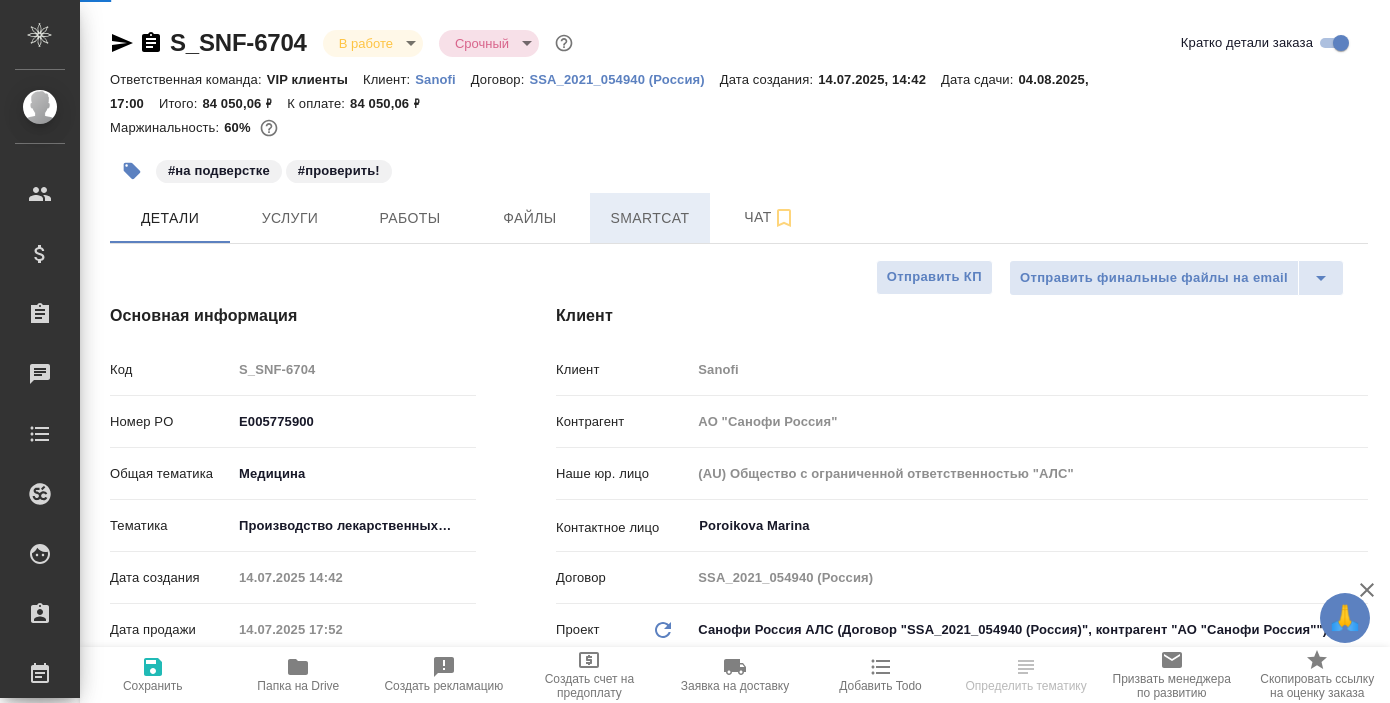 type on "x" 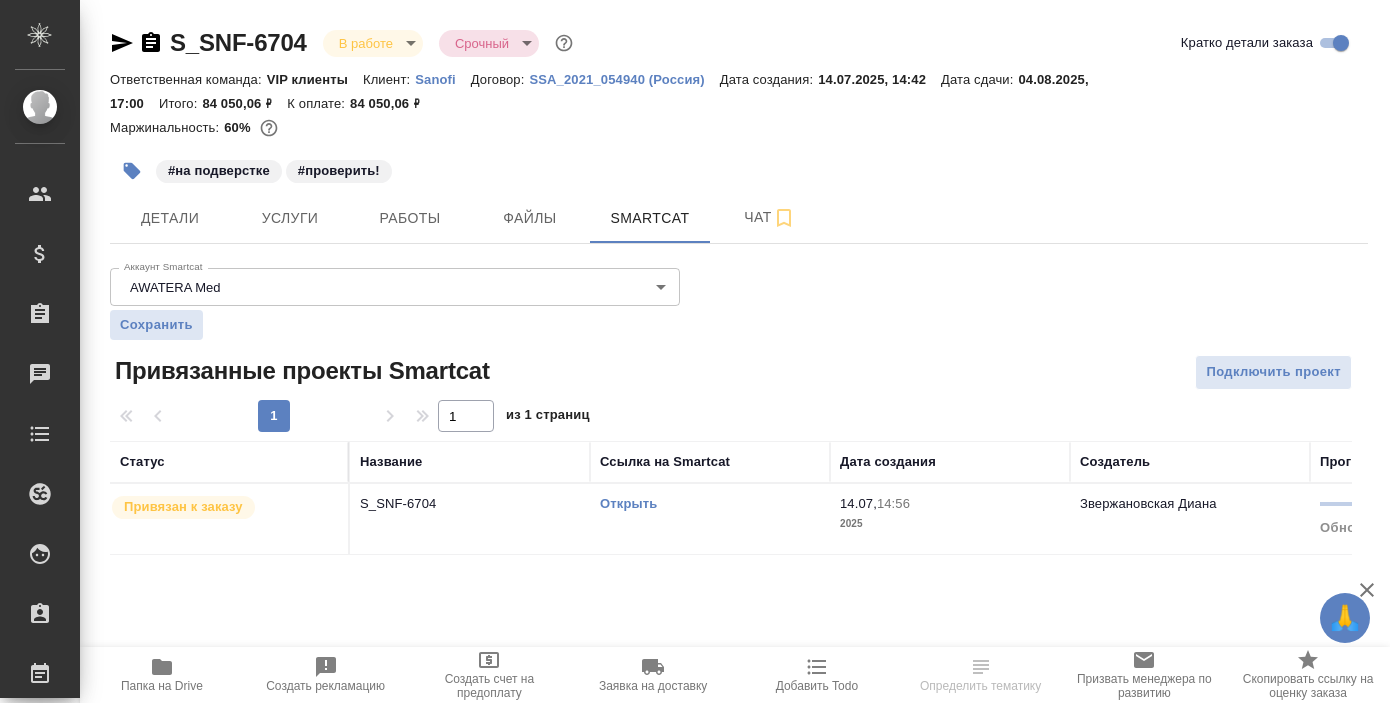 click on "Открыть" at bounding box center (628, 503) 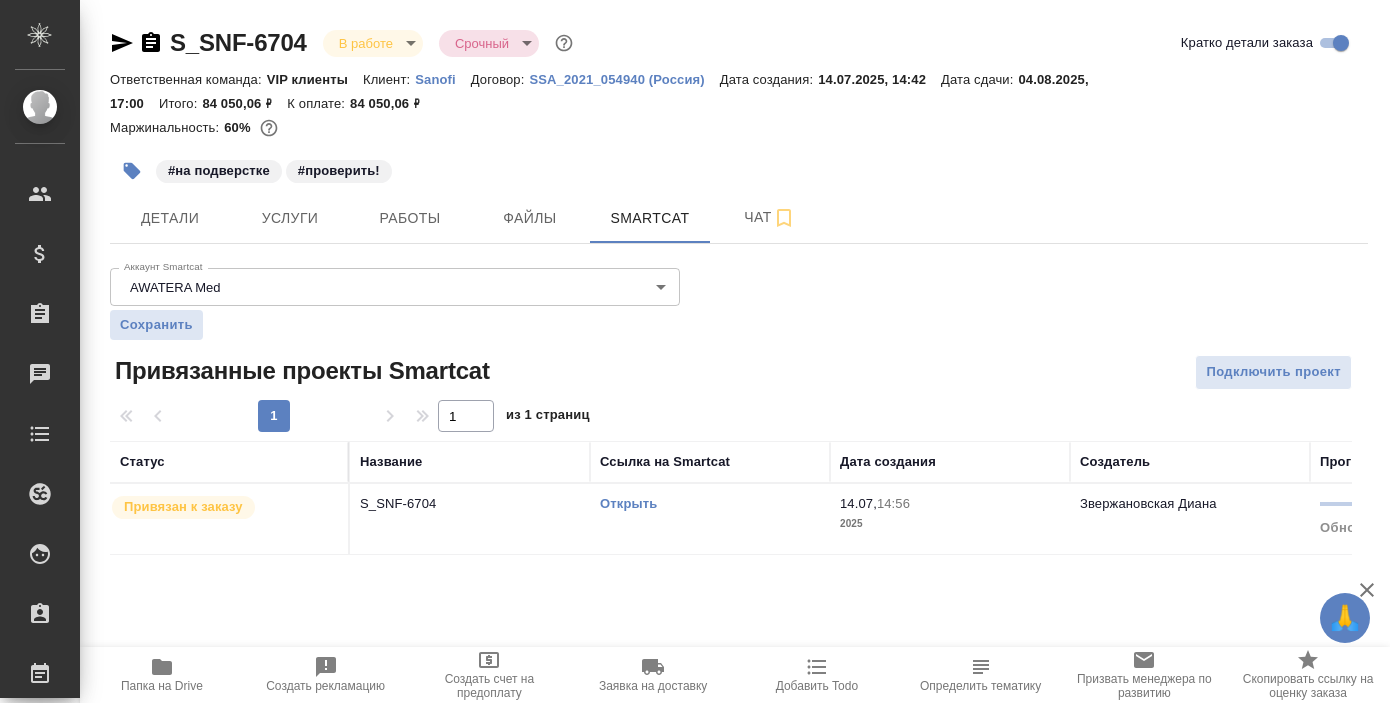click on "Открыть" at bounding box center [628, 503] 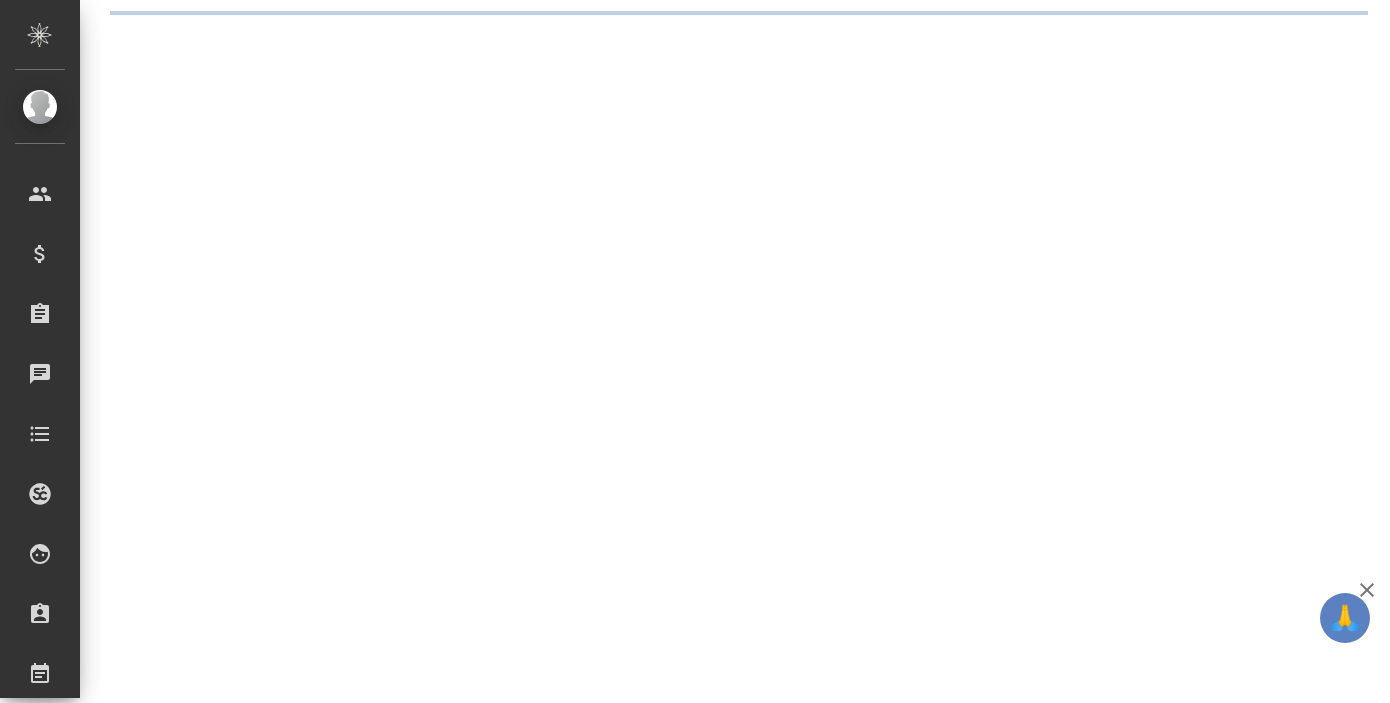 scroll, scrollTop: 0, scrollLeft: 0, axis: both 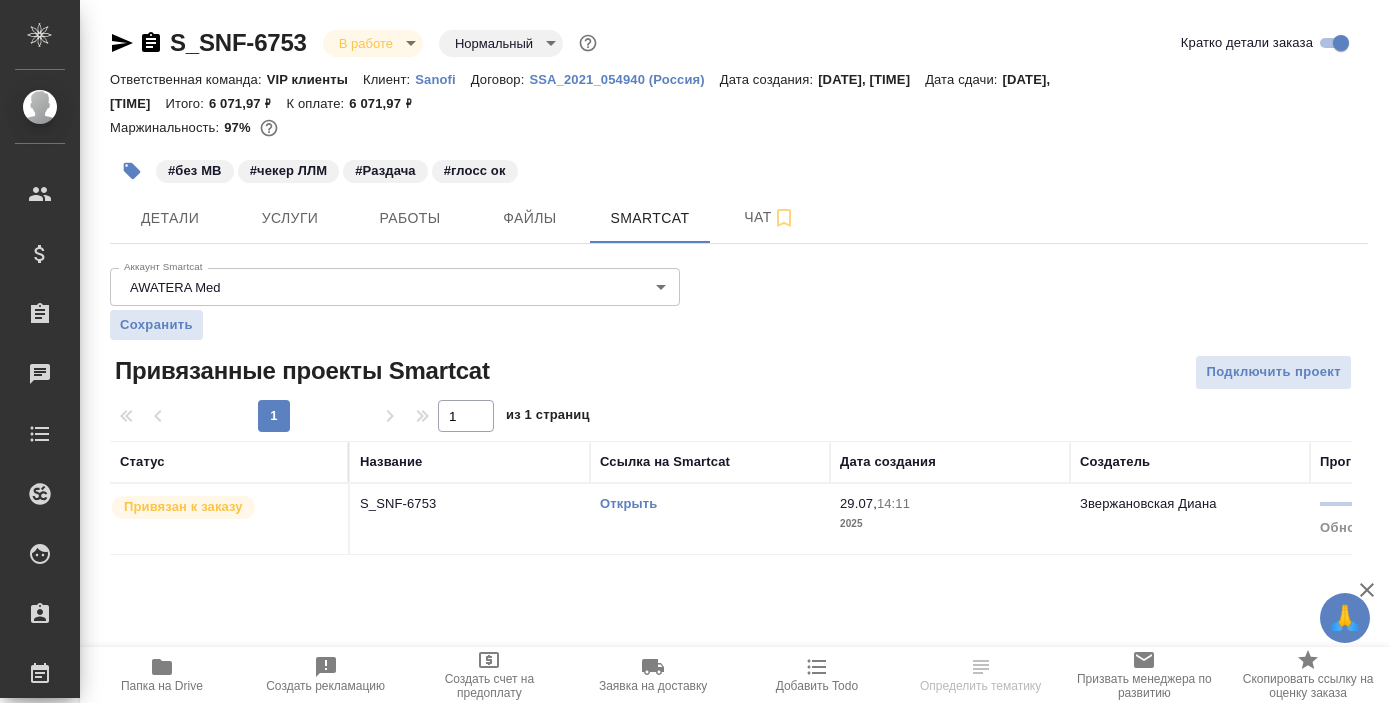 click on "Привязан к заказу" at bounding box center (230, 519) 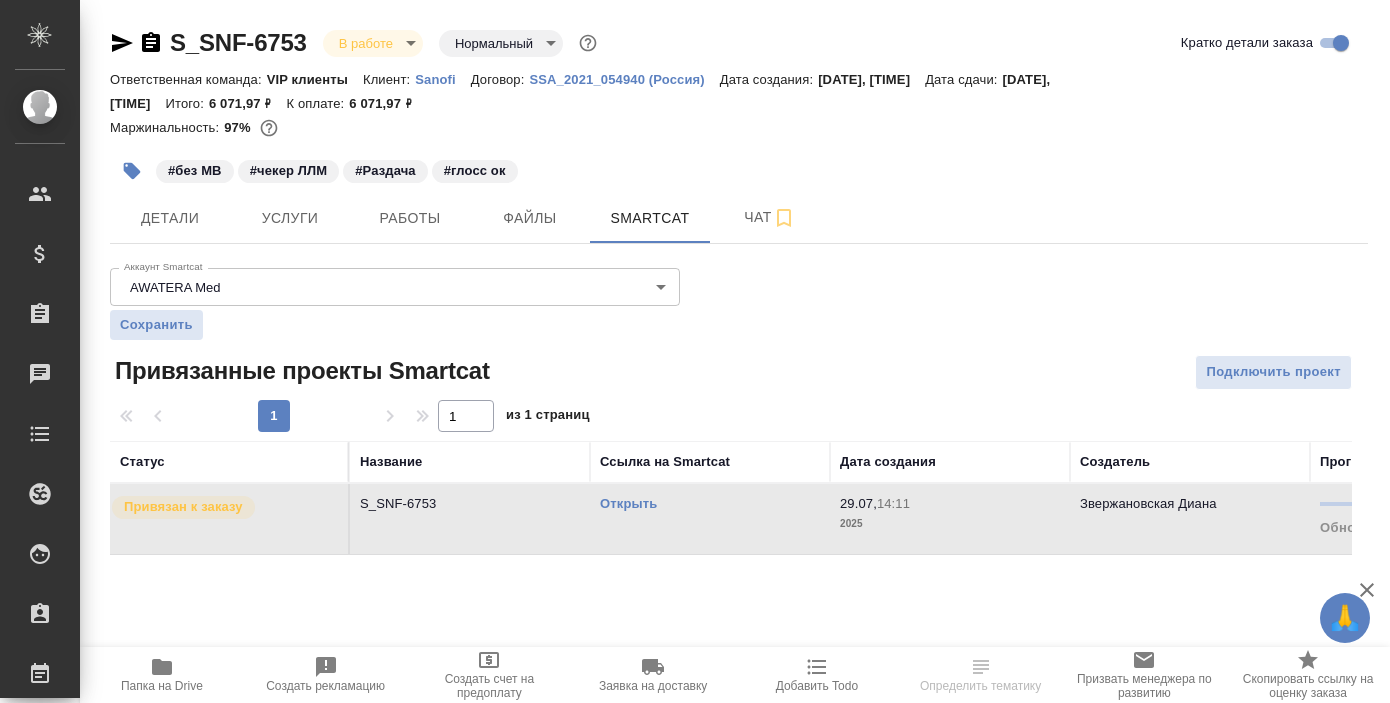 click on "Привязан к заказу" at bounding box center (230, 519) 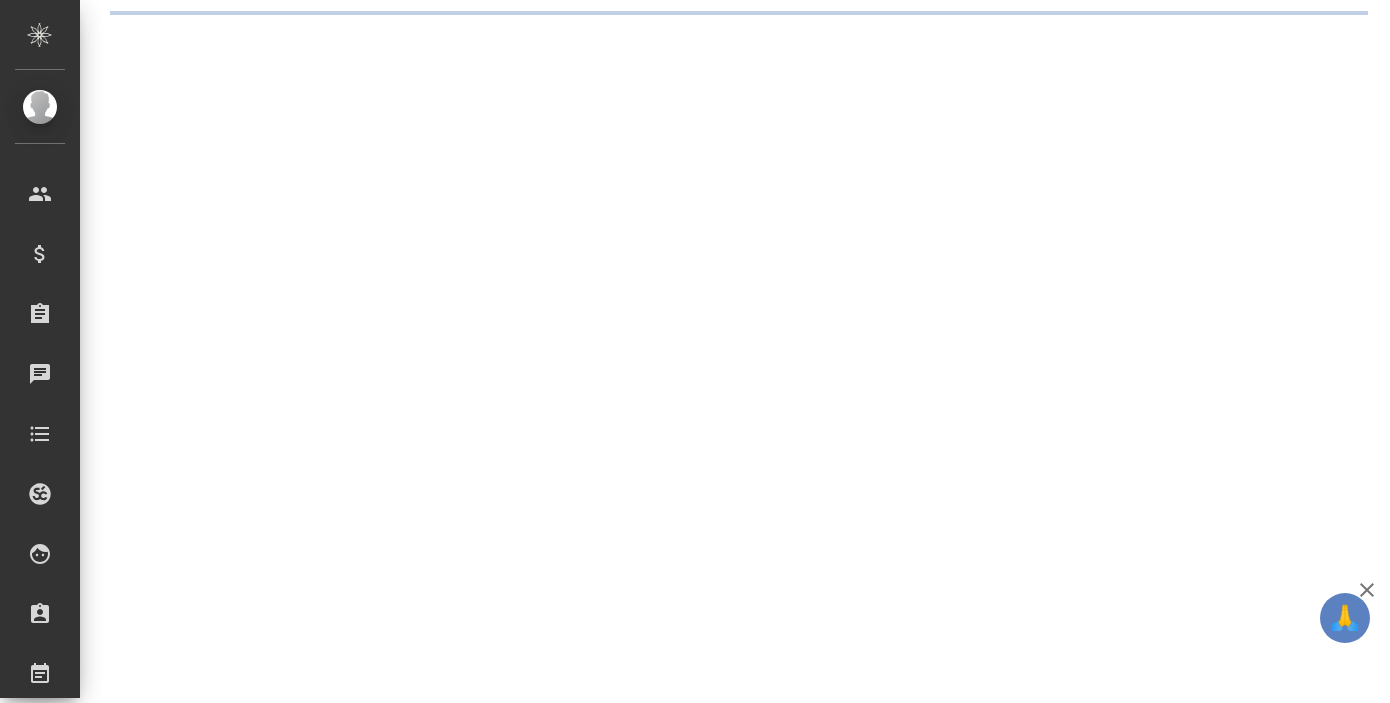 scroll, scrollTop: 0, scrollLeft: 0, axis: both 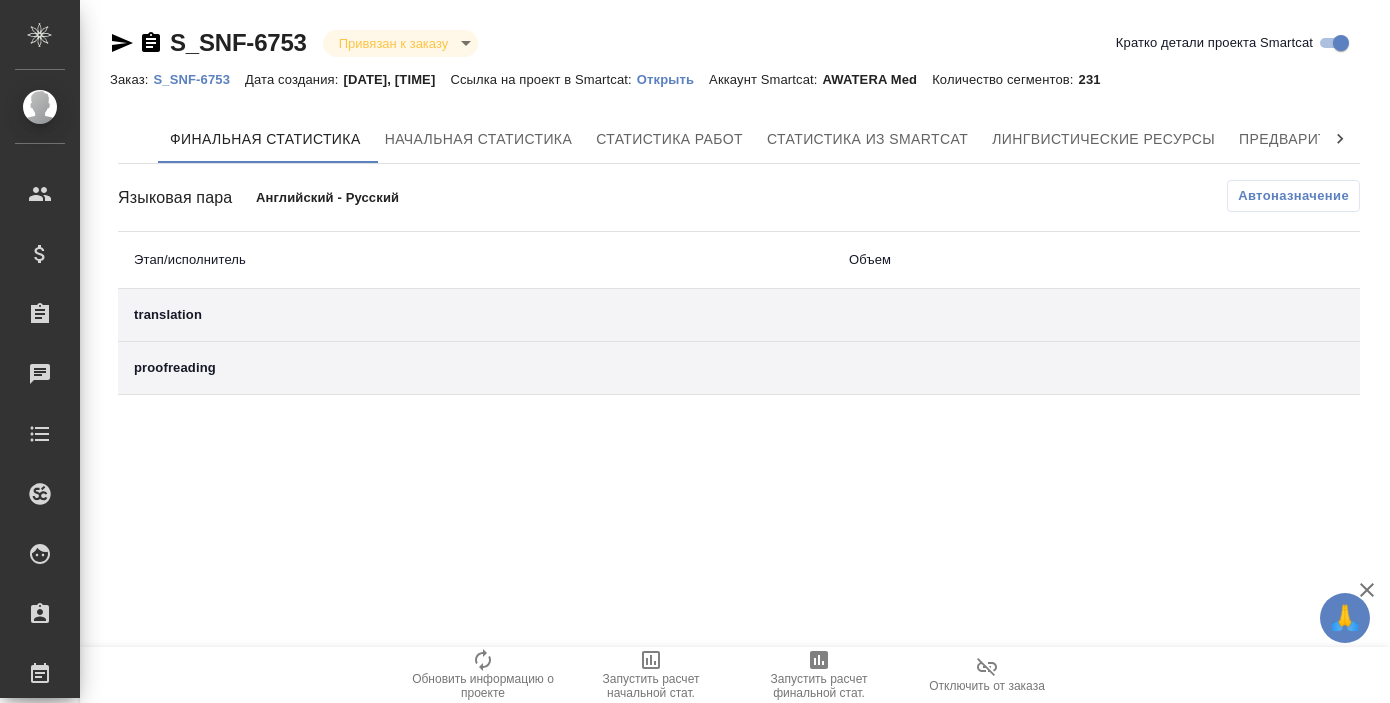 click at bounding box center [1340, 139] 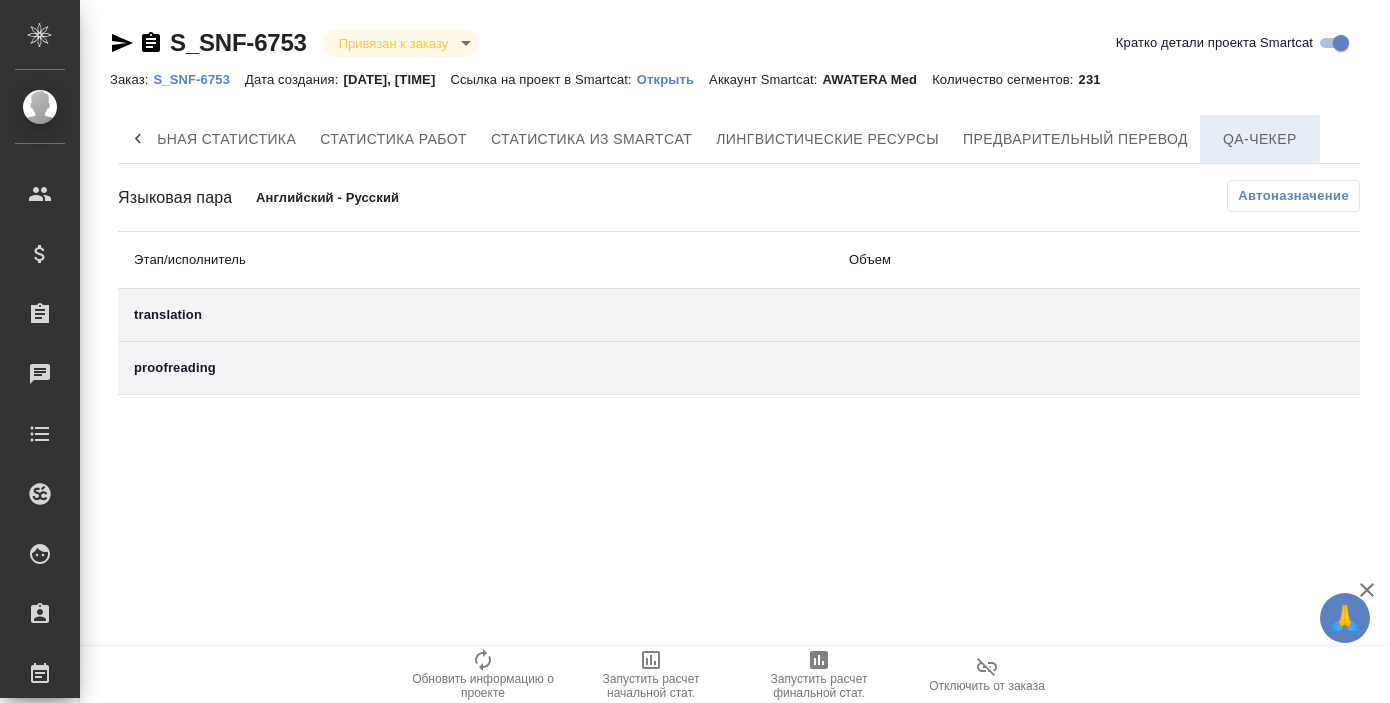 click on "QA-чекер" at bounding box center [1260, 139] 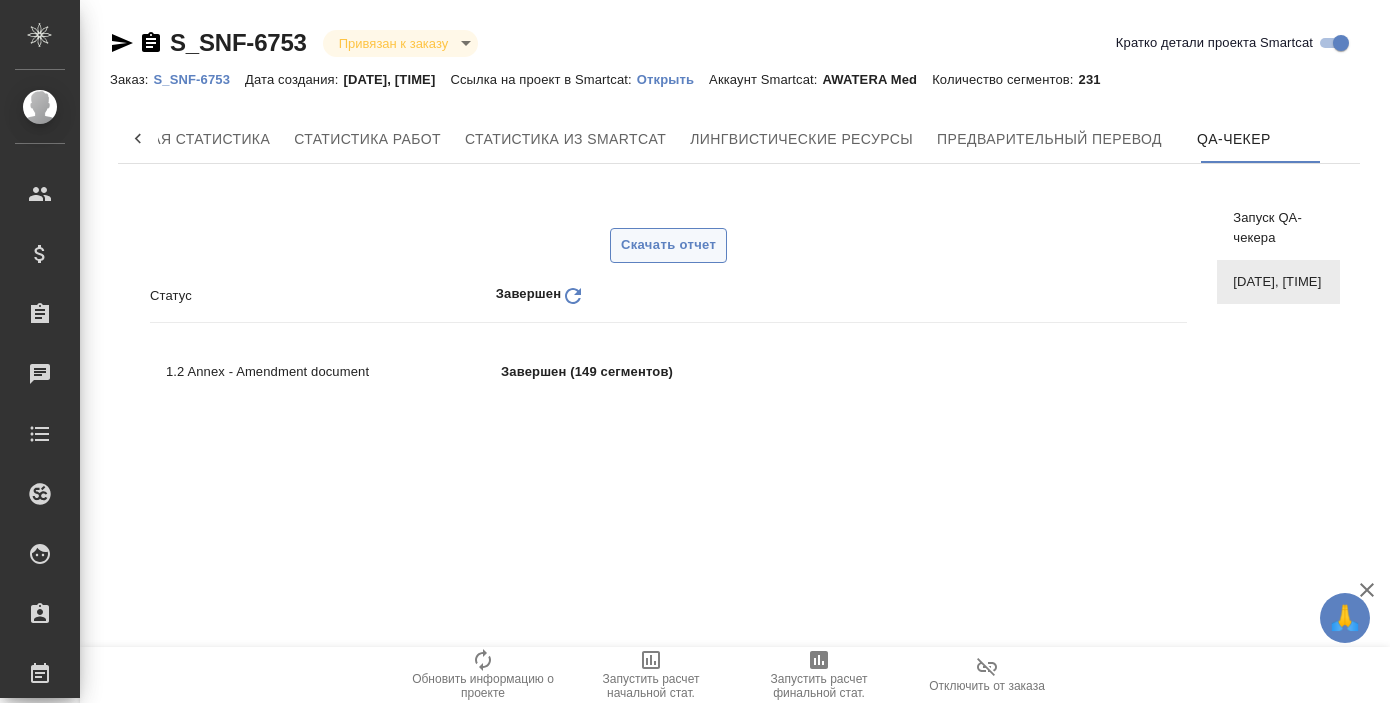 click on "Скачать отчет" at bounding box center (668, 245) 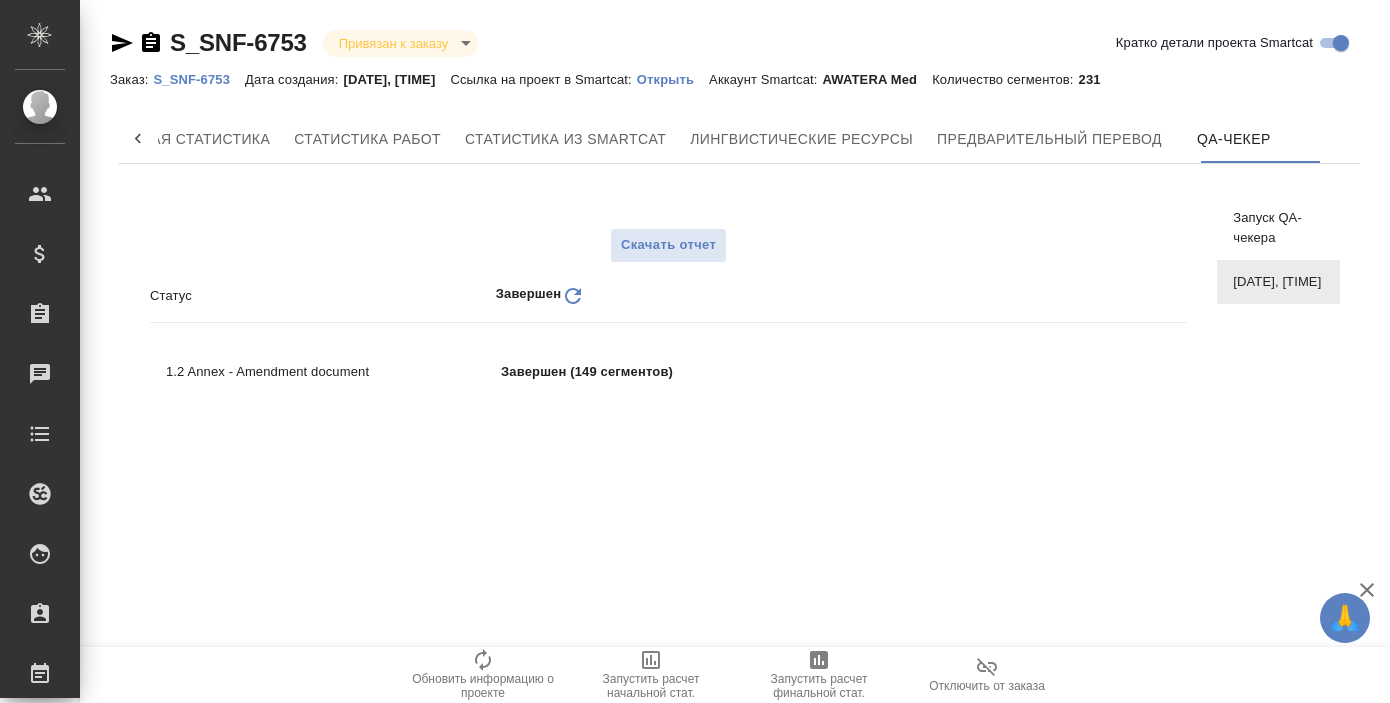 click on "Открыть" at bounding box center [673, 79] 